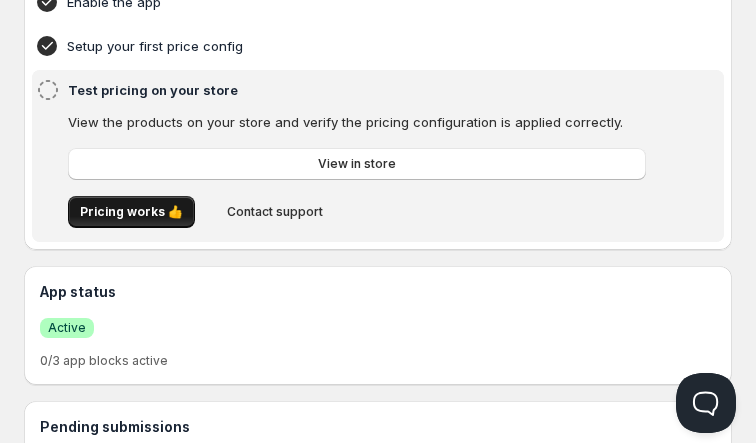 scroll, scrollTop: 0, scrollLeft: 0, axis: both 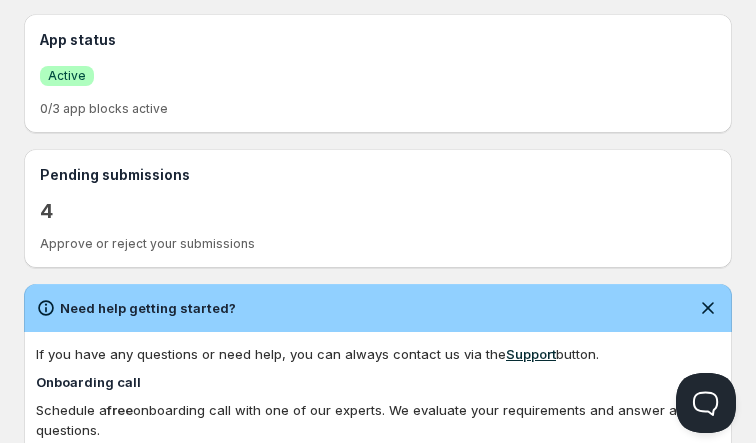 click on "4" at bounding box center [46, 211] 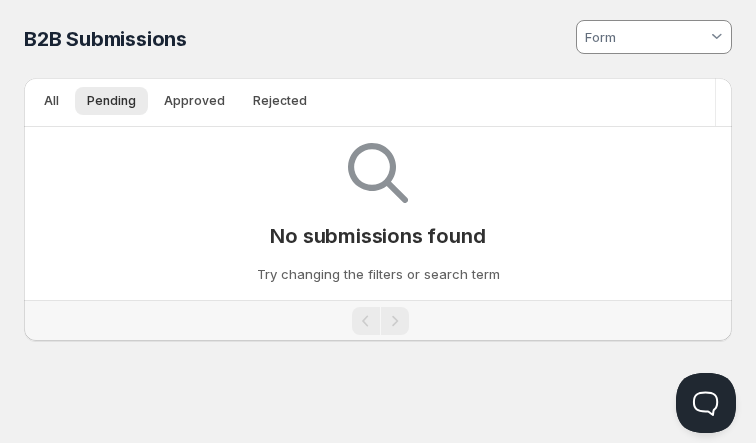scroll, scrollTop: 0, scrollLeft: 0, axis: both 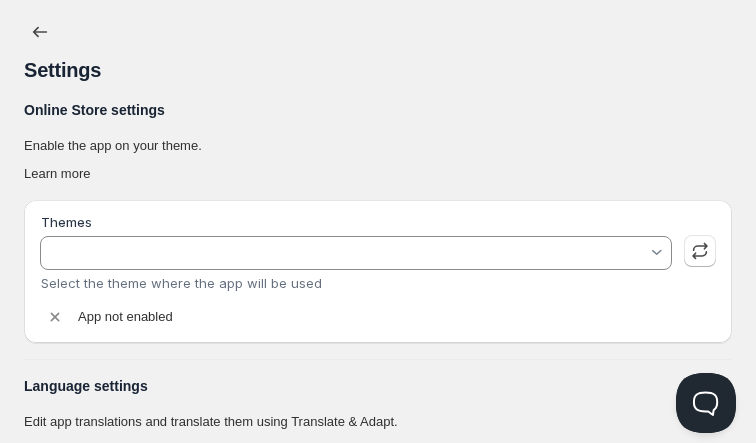 type on "Studio" 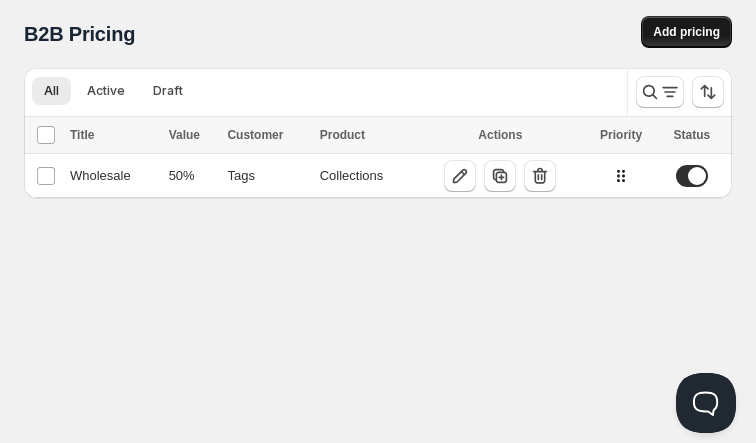 click on "Add pricing" at bounding box center (686, 32) 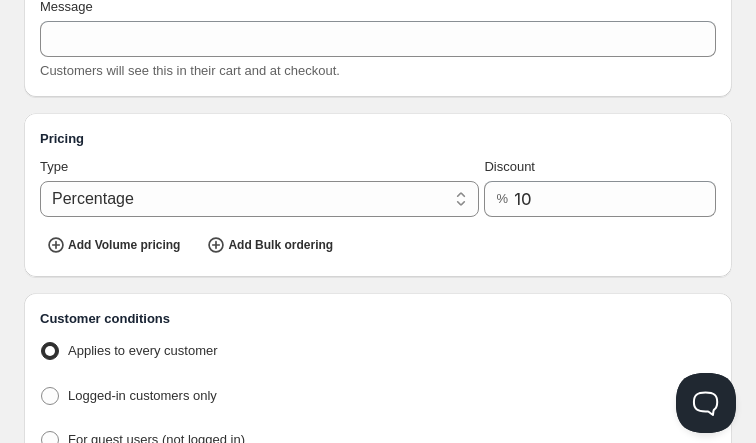 scroll, scrollTop: 204, scrollLeft: 0, axis: vertical 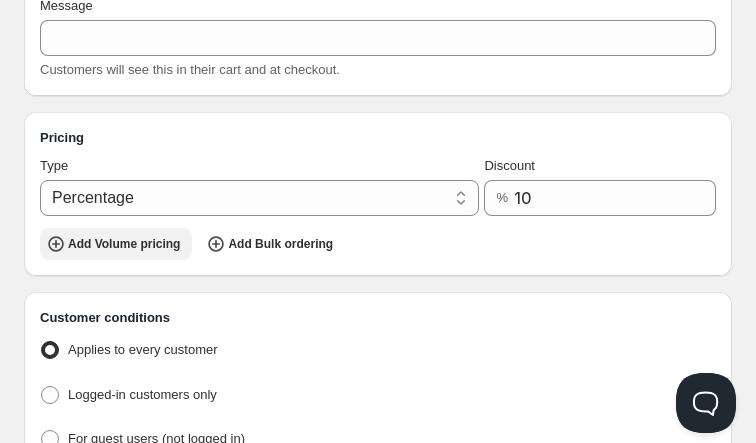 click 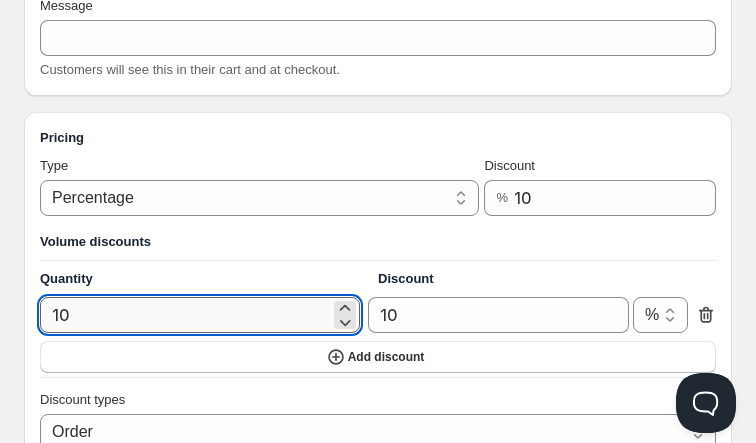 click on "10" at bounding box center [185, 315] 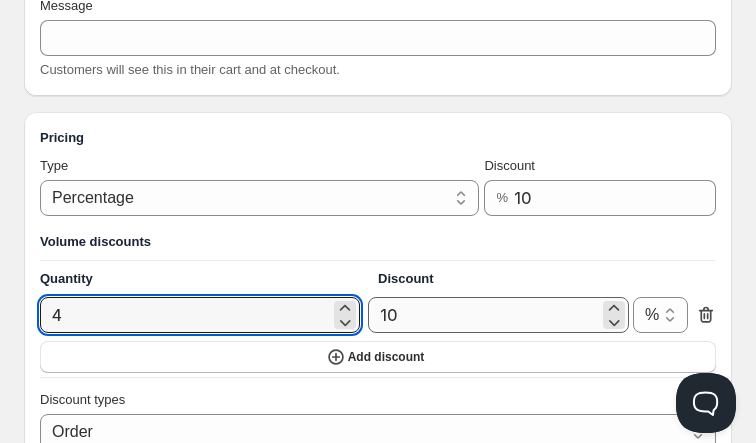 type on "4" 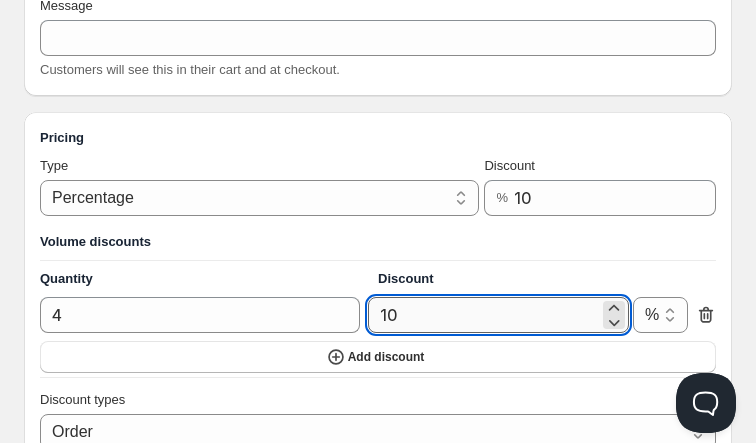 click on "10" at bounding box center [483, 315] 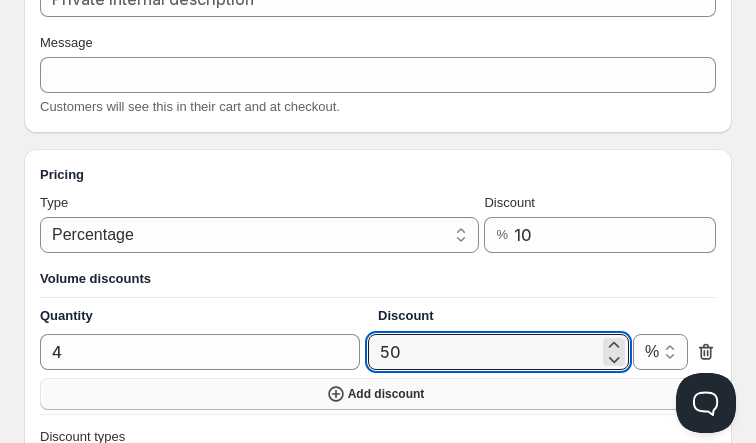 scroll, scrollTop: 168, scrollLeft: 0, axis: vertical 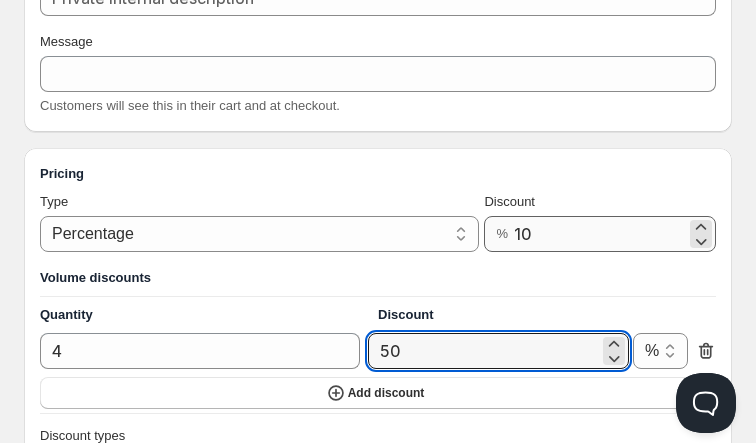 type on "50" 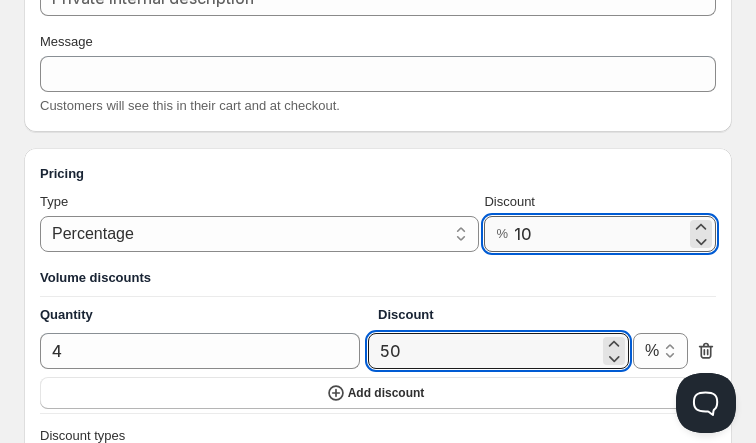 click on "10" at bounding box center (600, 234) 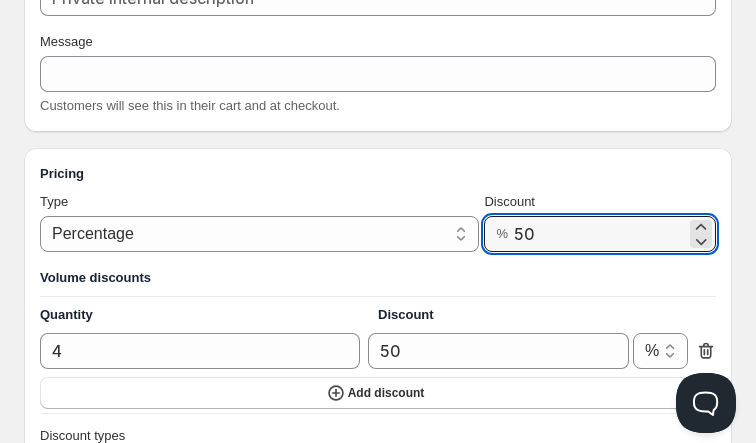 type on "50" 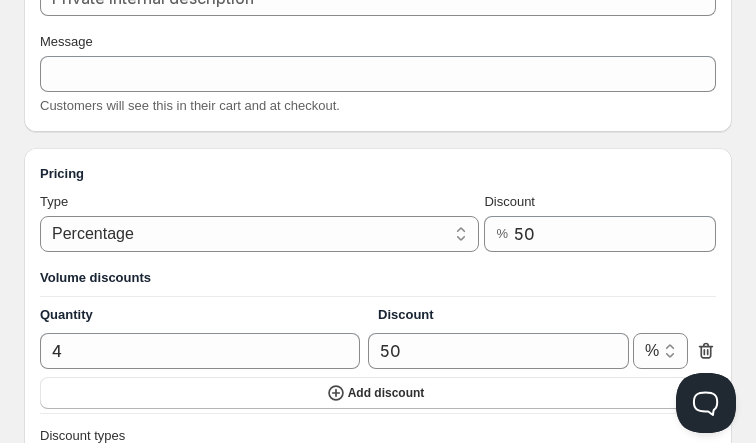 click at bounding box center (378, 296) 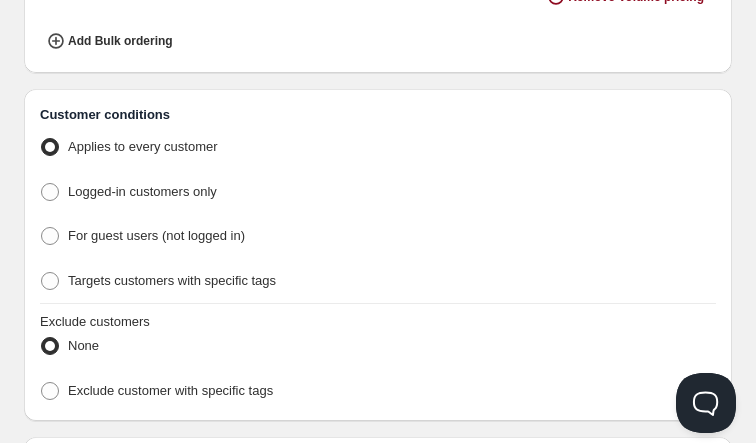 scroll, scrollTop: 730, scrollLeft: 0, axis: vertical 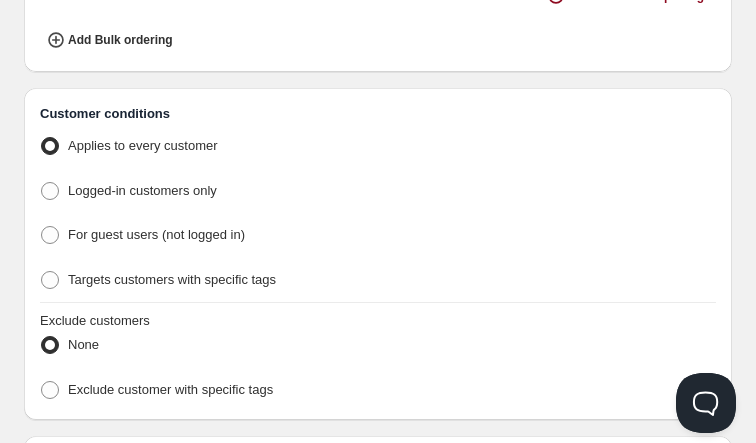 click on "None" at bounding box center [378, 345] 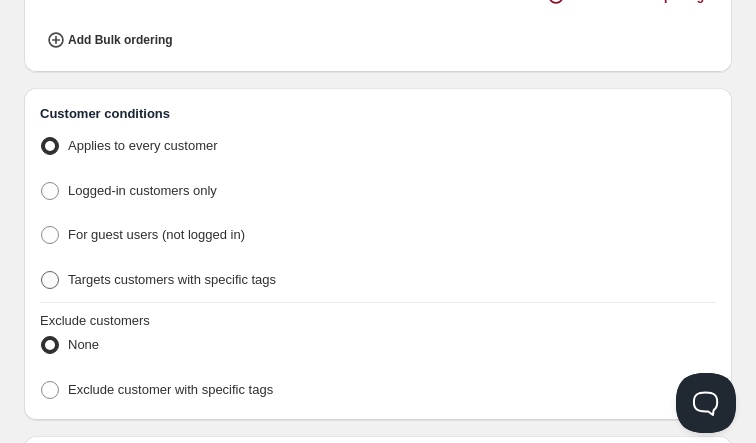 click at bounding box center (50, 280) 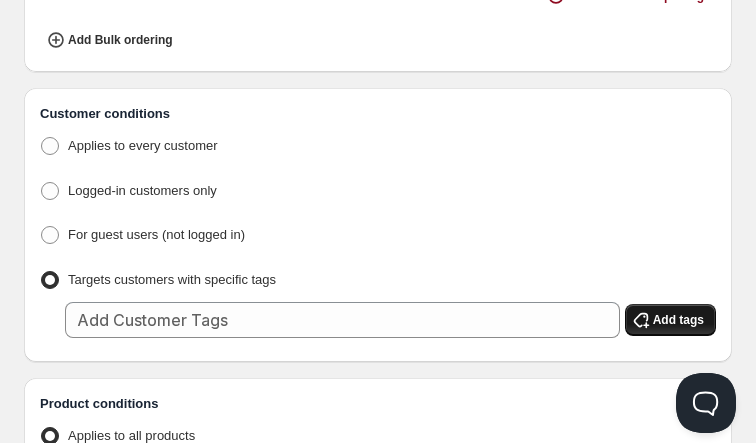 click on "Add tags" at bounding box center [678, 320] 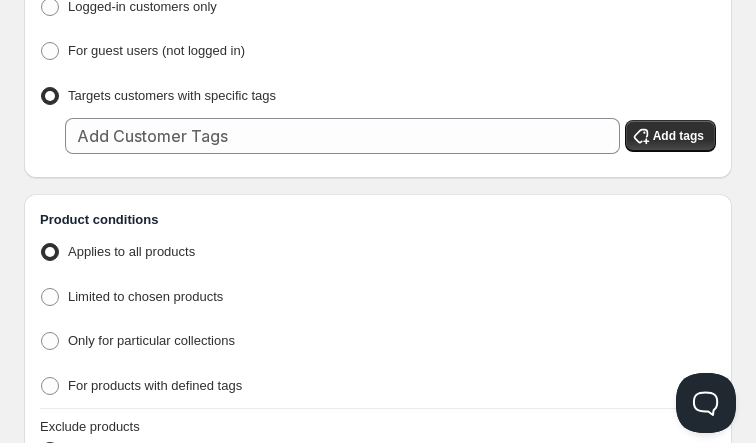 scroll, scrollTop: 915, scrollLeft: 0, axis: vertical 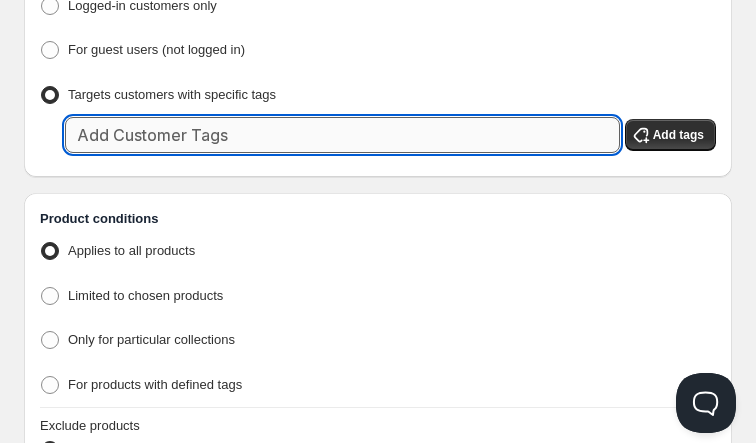 click at bounding box center (342, 135) 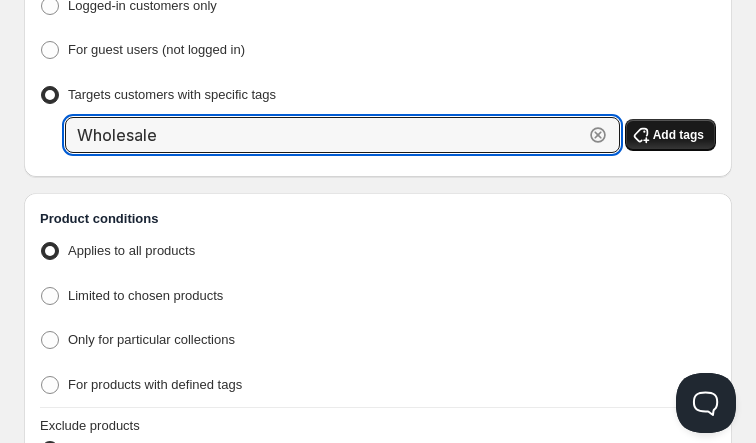 type on "Wholesale" 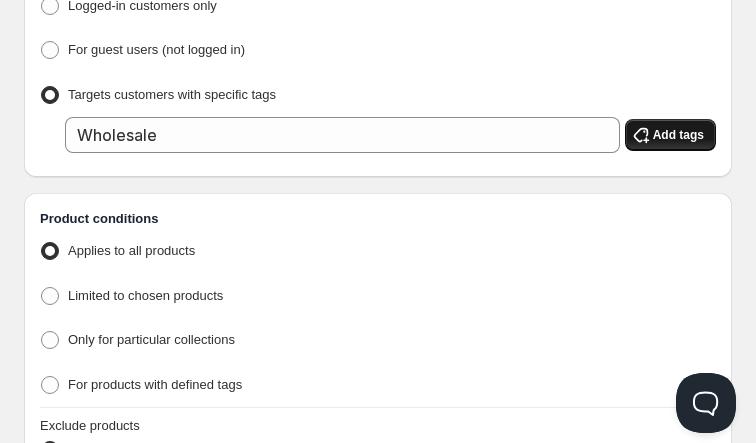 click on "Add tags" at bounding box center (678, 135) 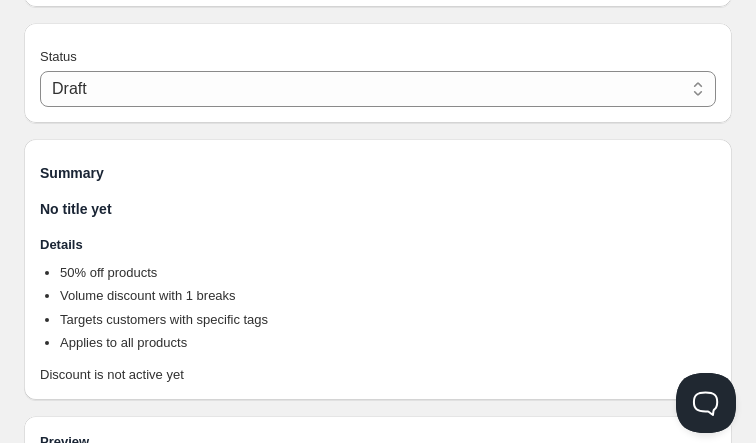 scroll, scrollTop: 1646, scrollLeft: 0, axis: vertical 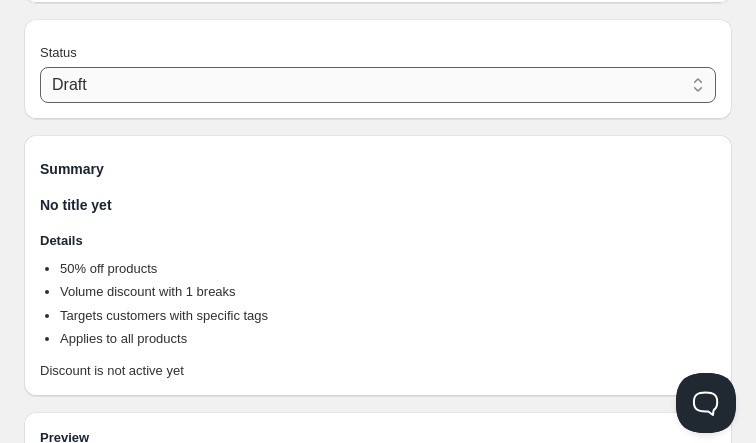 click on "Draft Active" at bounding box center [378, 85] 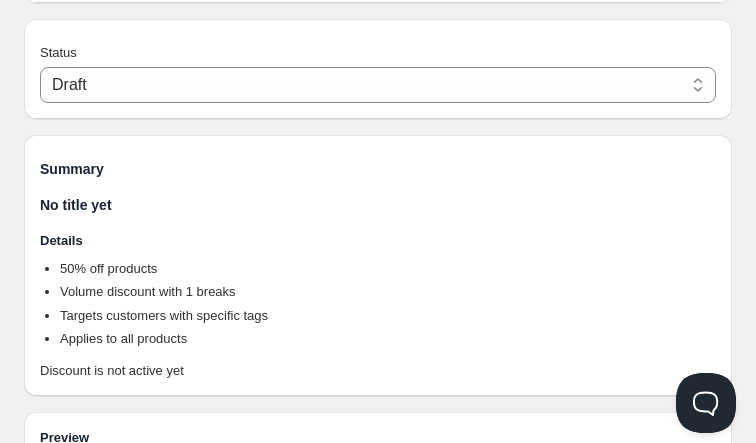 click on "No title yet" at bounding box center [378, 205] 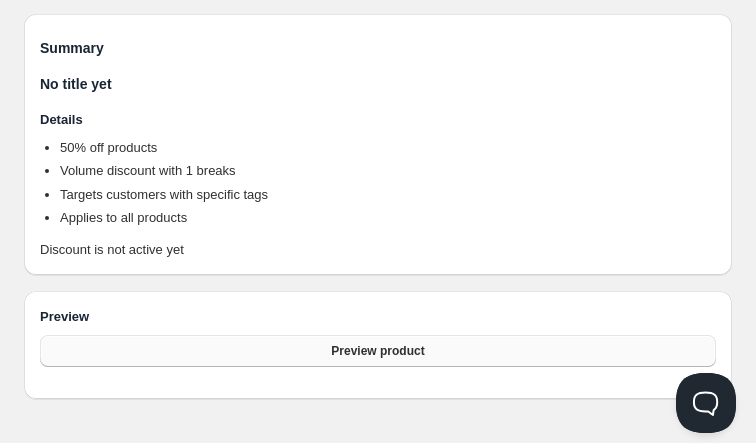 click on "Preview product" at bounding box center [377, 351] 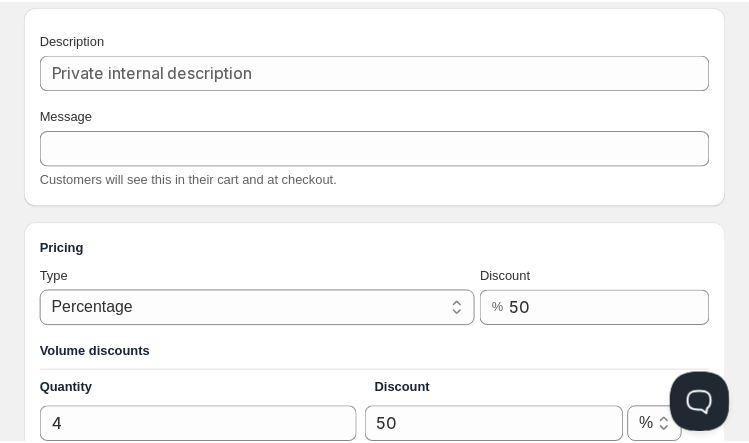 scroll, scrollTop: 0, scrollLeft: 0, axis: both 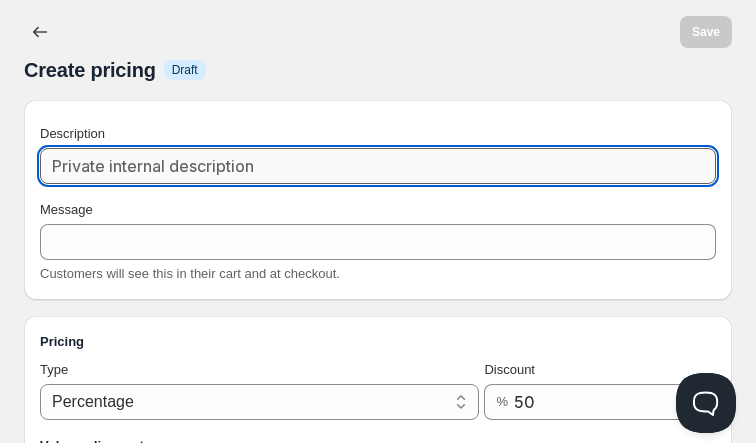 click on "Description" at bounding box center (378, 166) 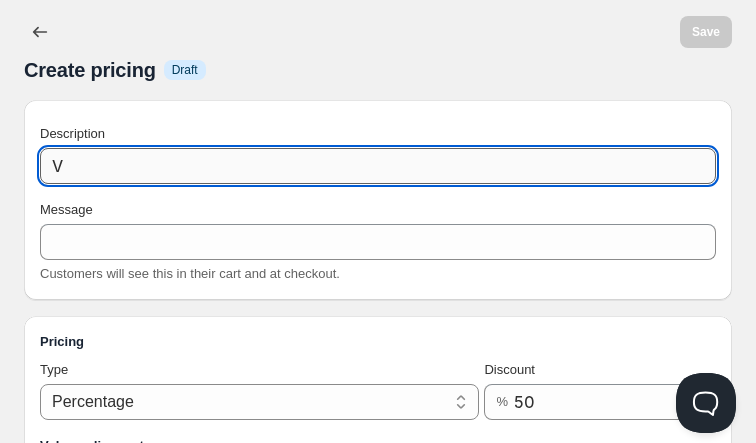 type on "Vo" 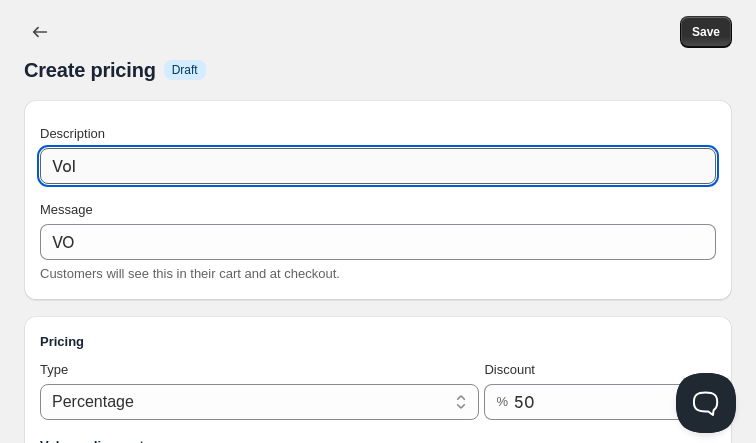 type on "Volu" 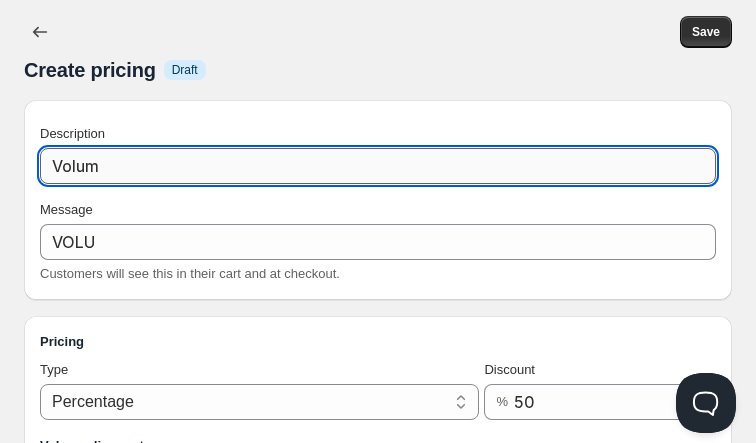 type on "Volume" 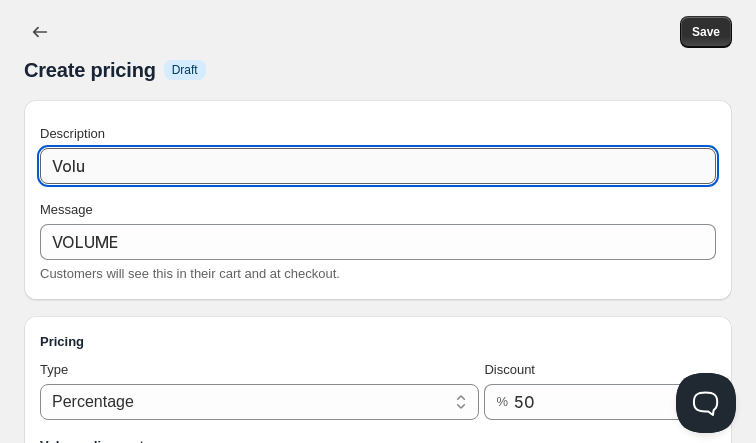 type on "Vol" 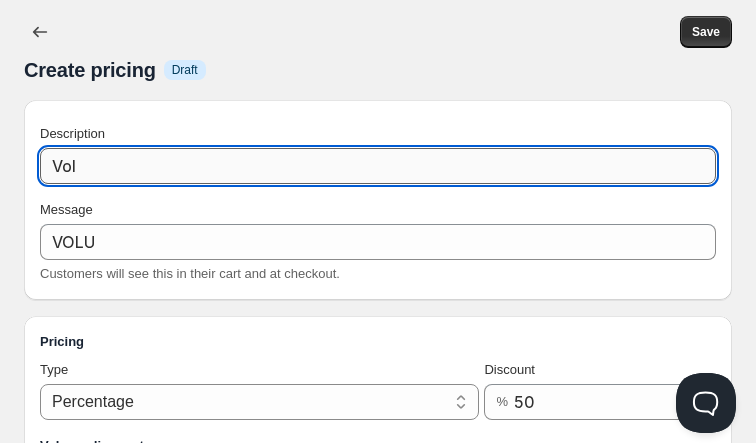 type on "Vo" 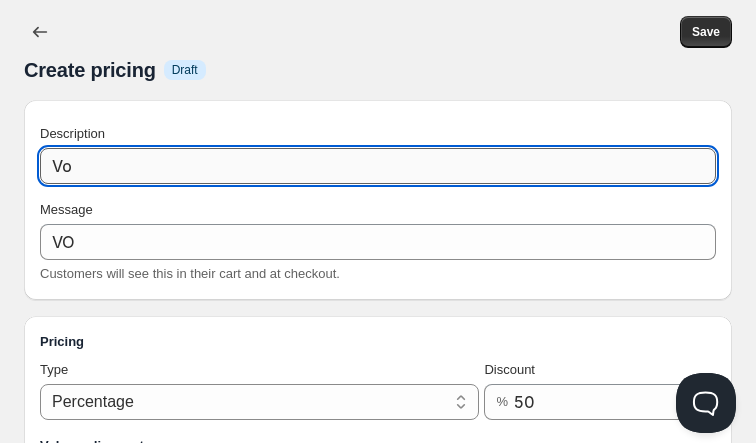 type on "V" 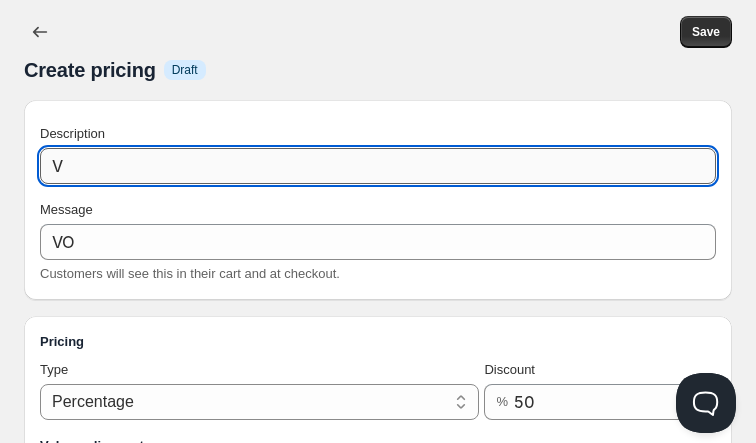 type 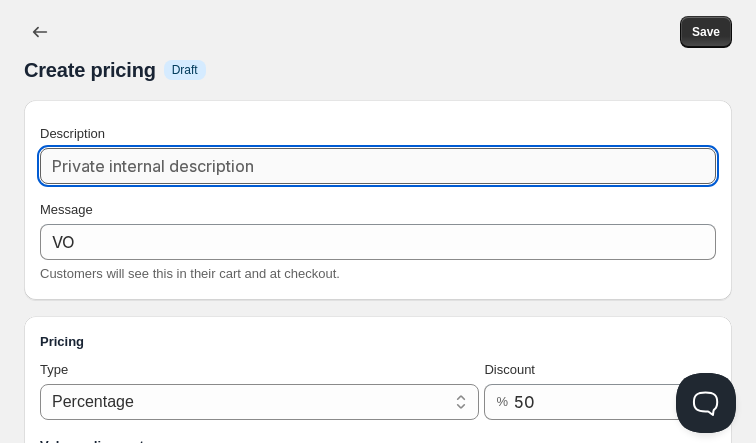 type 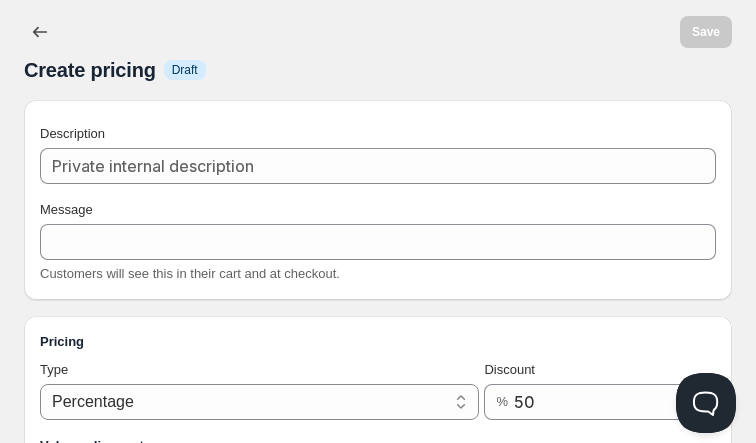 type on "10" 